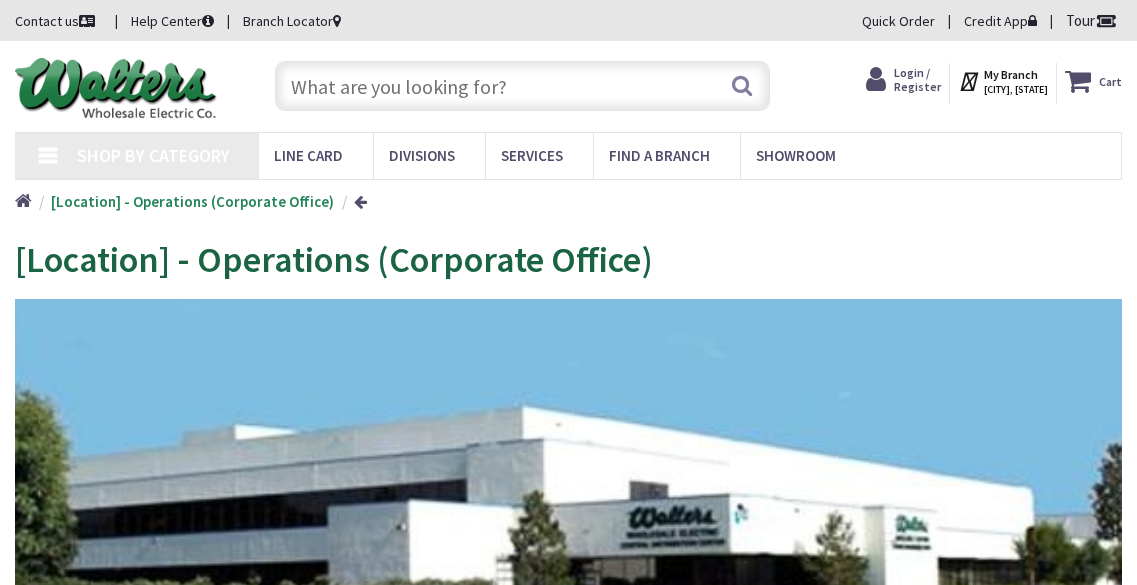 scroll, scrollTop: 0, scrollLeft: 0, axis: both 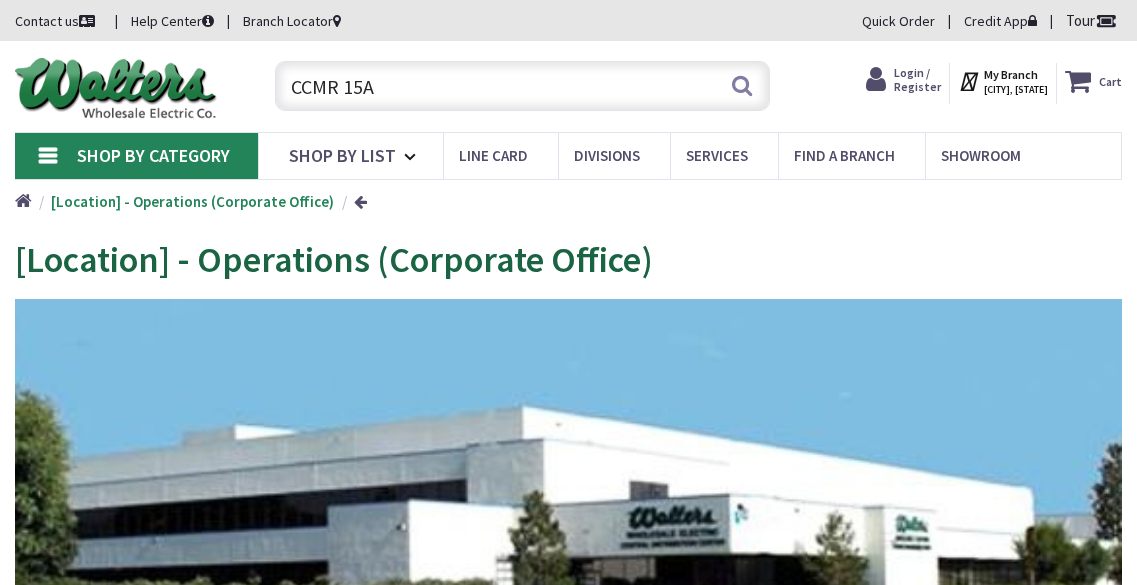 click on "CCMR 15A" at bounding box center (522, 86) 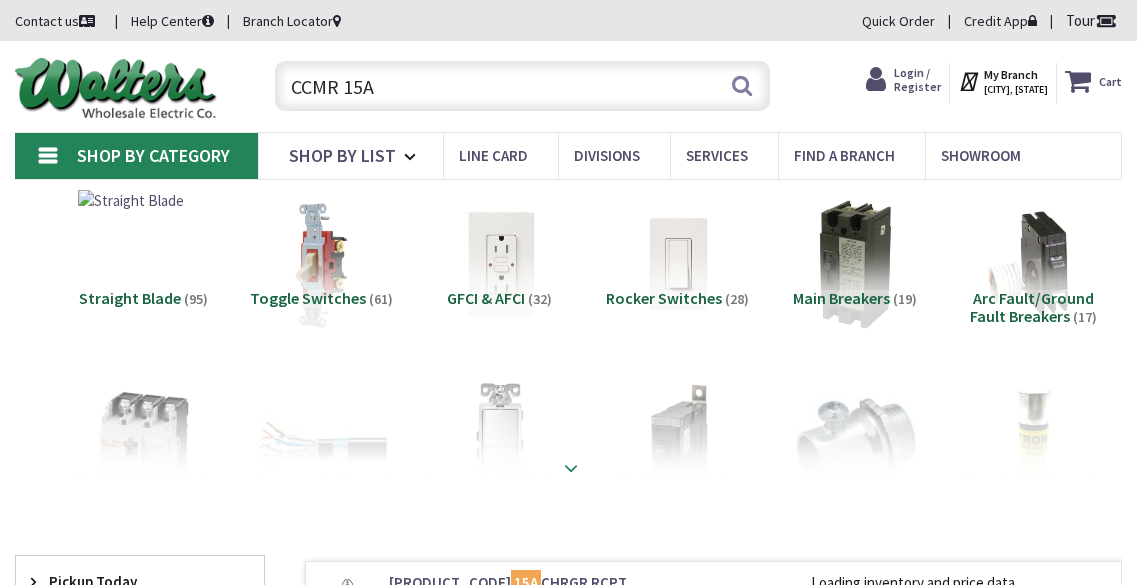 scroll, scrollTop: 0, scrollLeft: 0, axis: both 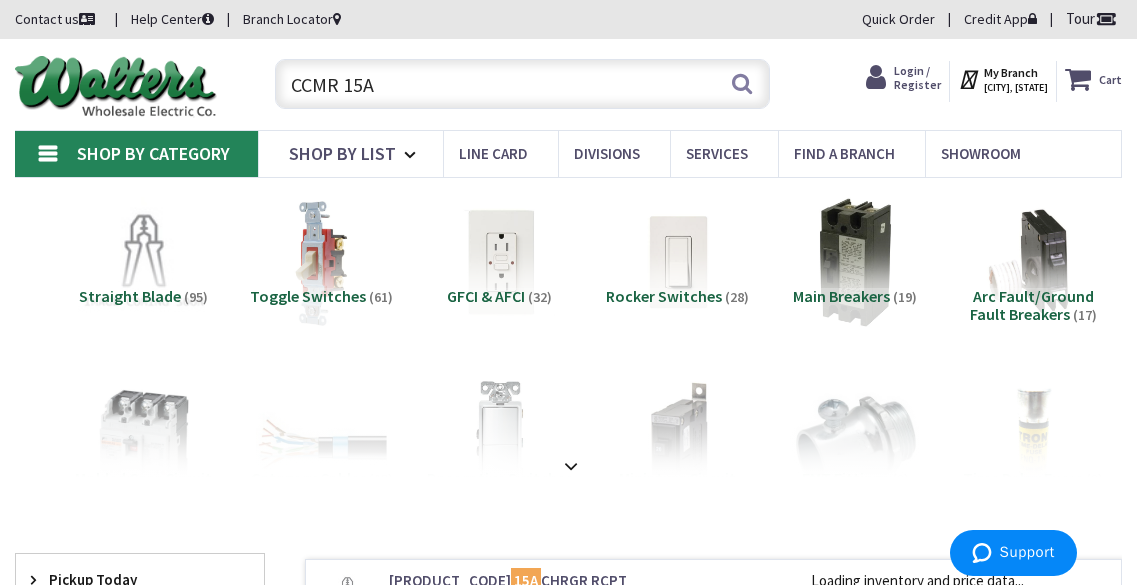 click on "CCMR 15A" at bounding box center (522, 84) 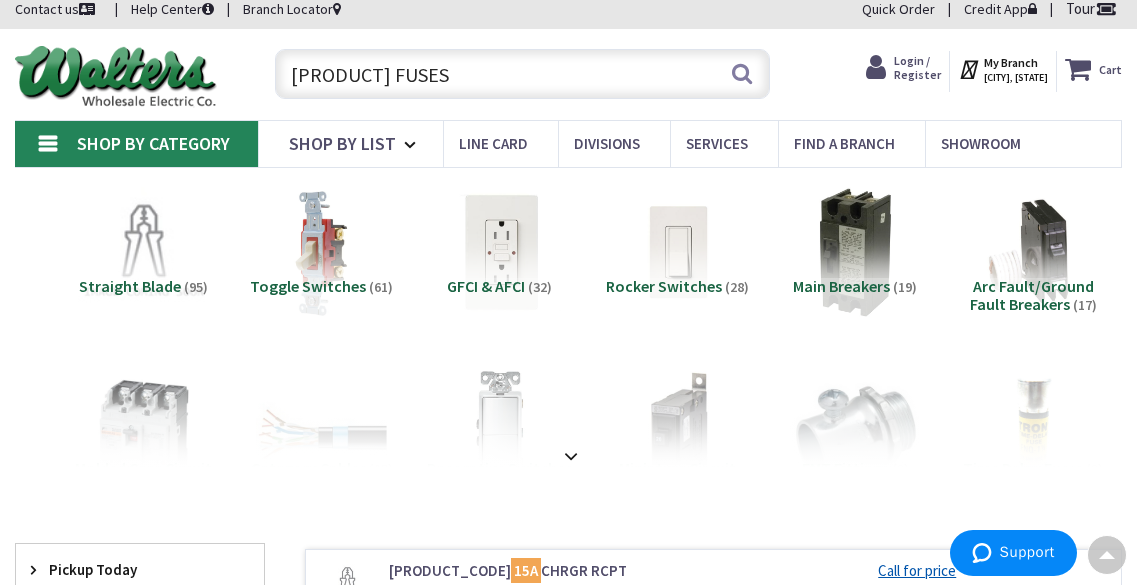 scroll, scrollTop: 0, scrollLeft: 0, axis: both 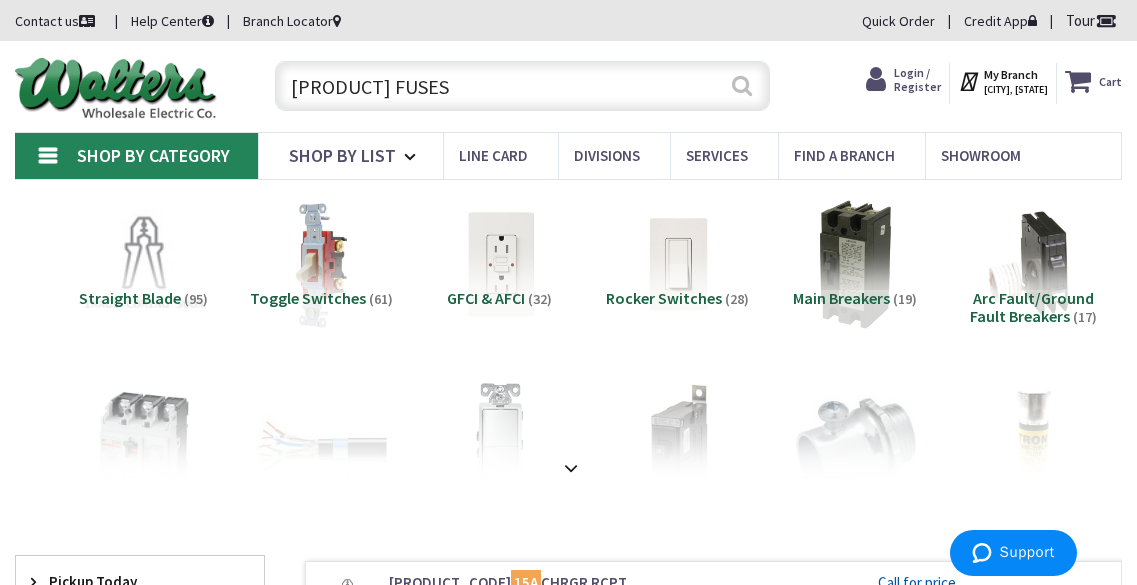 type on "CCMR 15A FUSES" 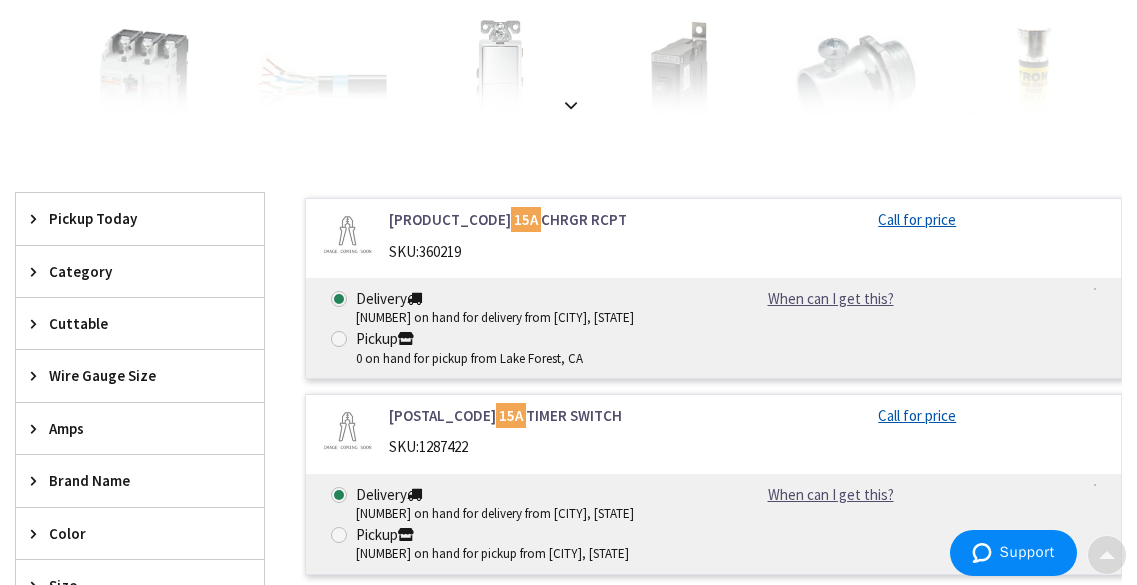 scroll, scrollTop: 400, scrollLeft: 0, axis: vertical 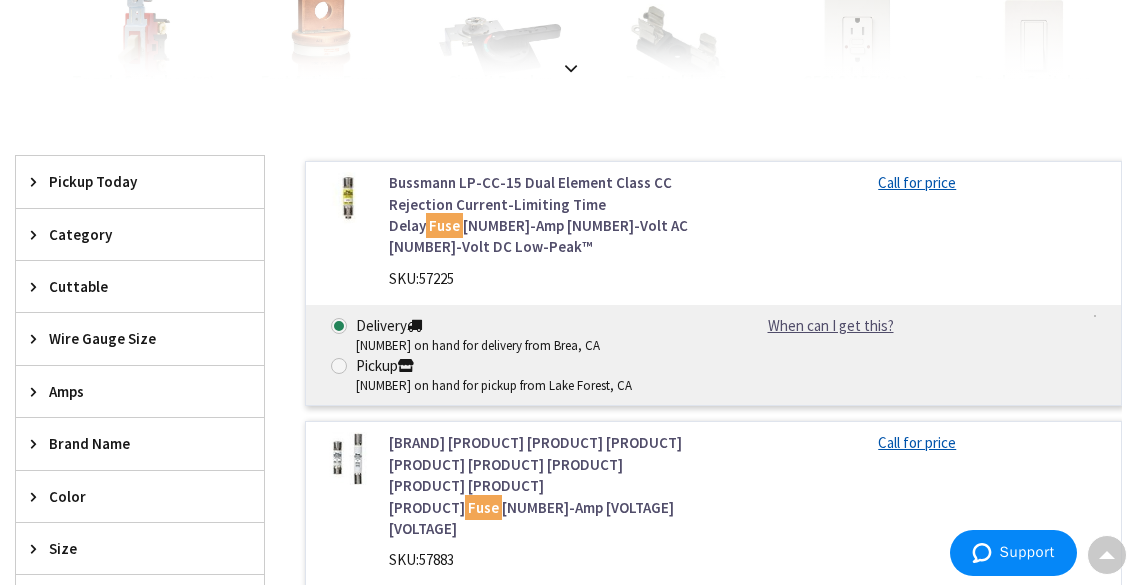 click on "Bussmann LP-CC-15 Dual Element Class CC Rejection Current-Limiting Time Delay  Fuse  15-Amp 600-Volt AC 150-Volt DC Low-Peak™" at bounding box center [544, 215] 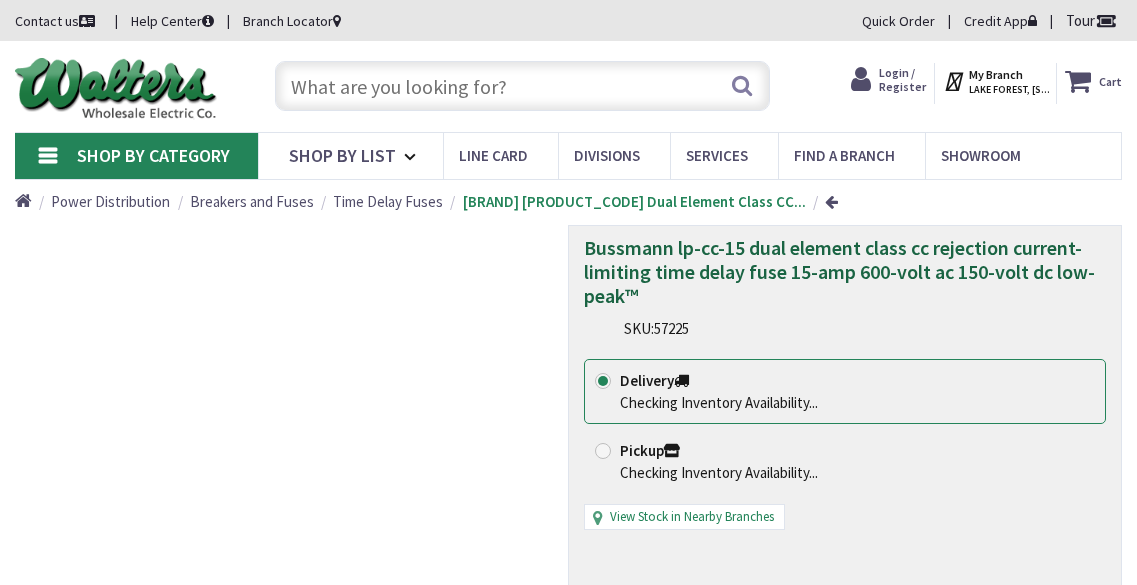 scroll, scrollTop: 0, scrollLeft: 0, axis: both 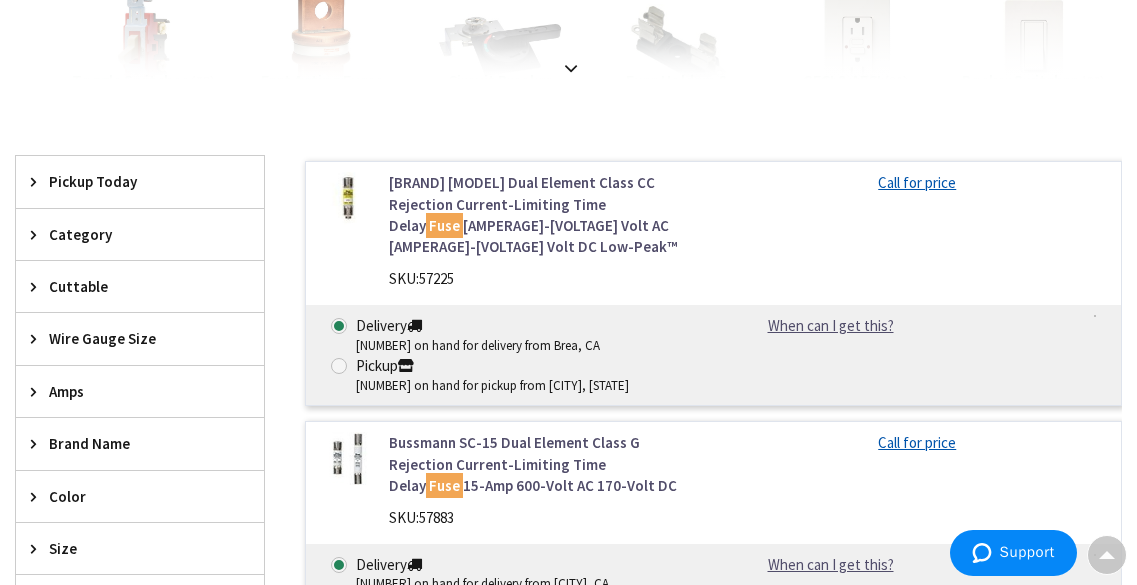 click on "Call for price" at bounding box center (917, 182) 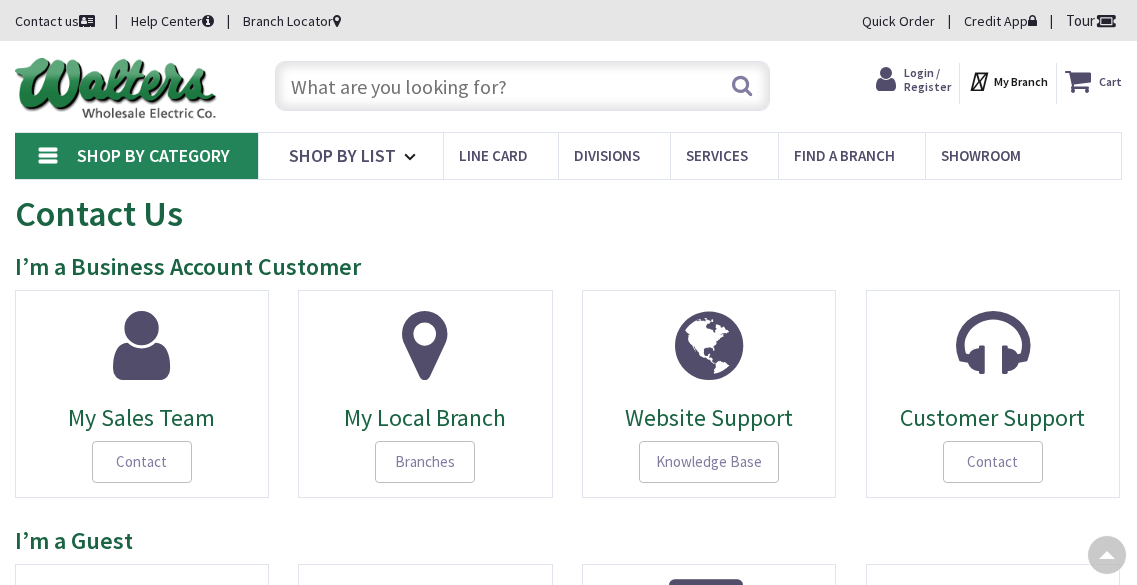 scroll, scrollTop: 285, scrollLeft: 0, axis: vertical 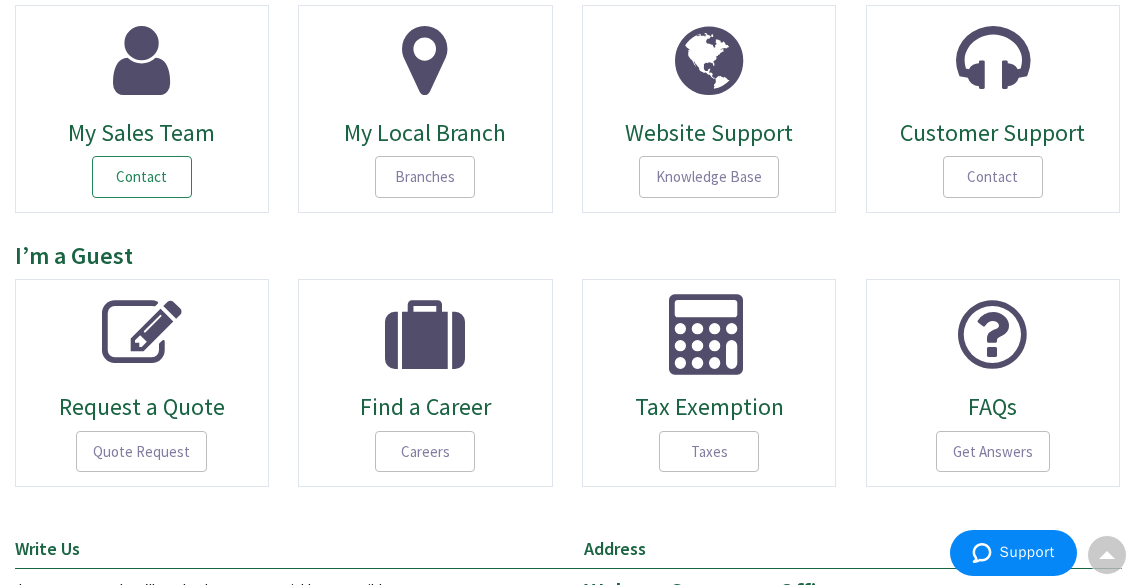 click on "Contact" at bounding box center (142, 177) 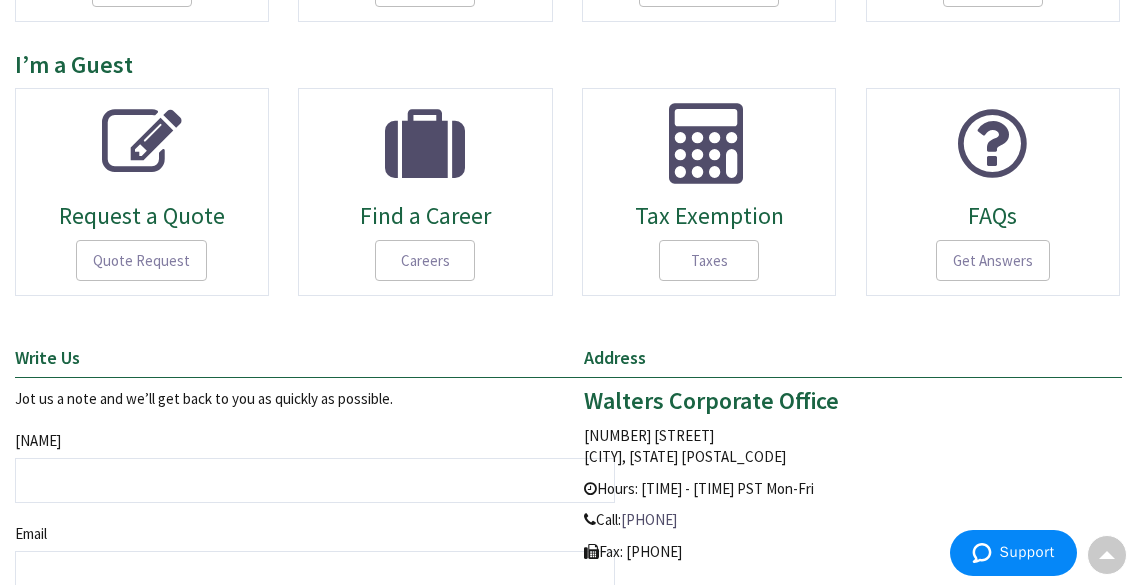 scroll, scrollTop: 485, scrollLeft: 0, axis: vertical 